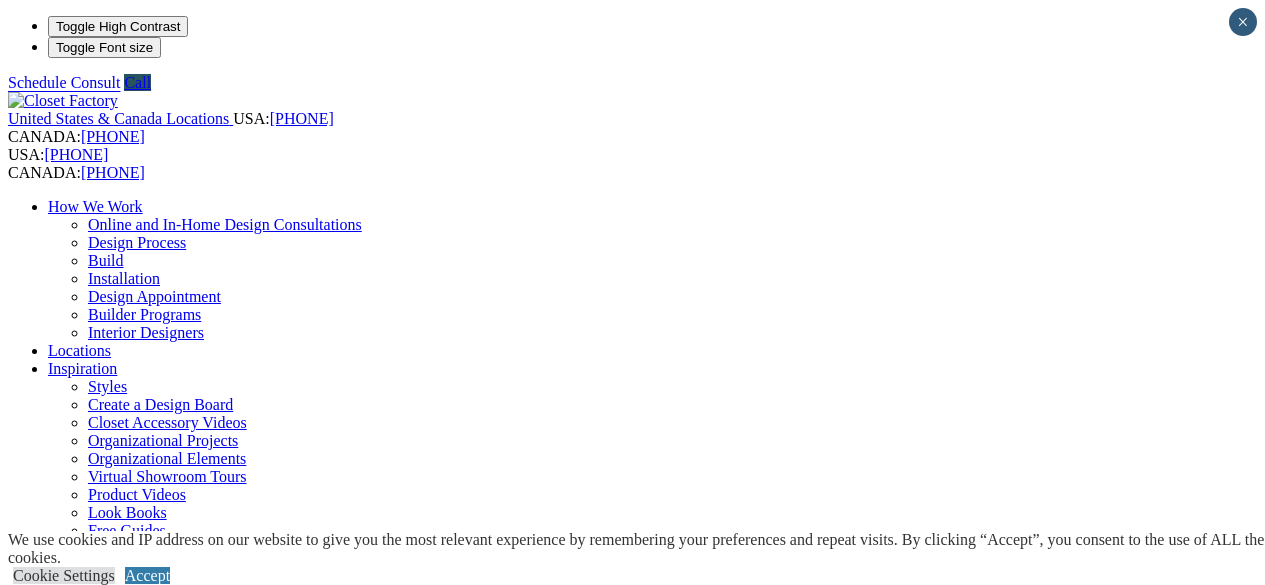 scroll, scrollTop: 0, scrollLeft: 0, axis: both 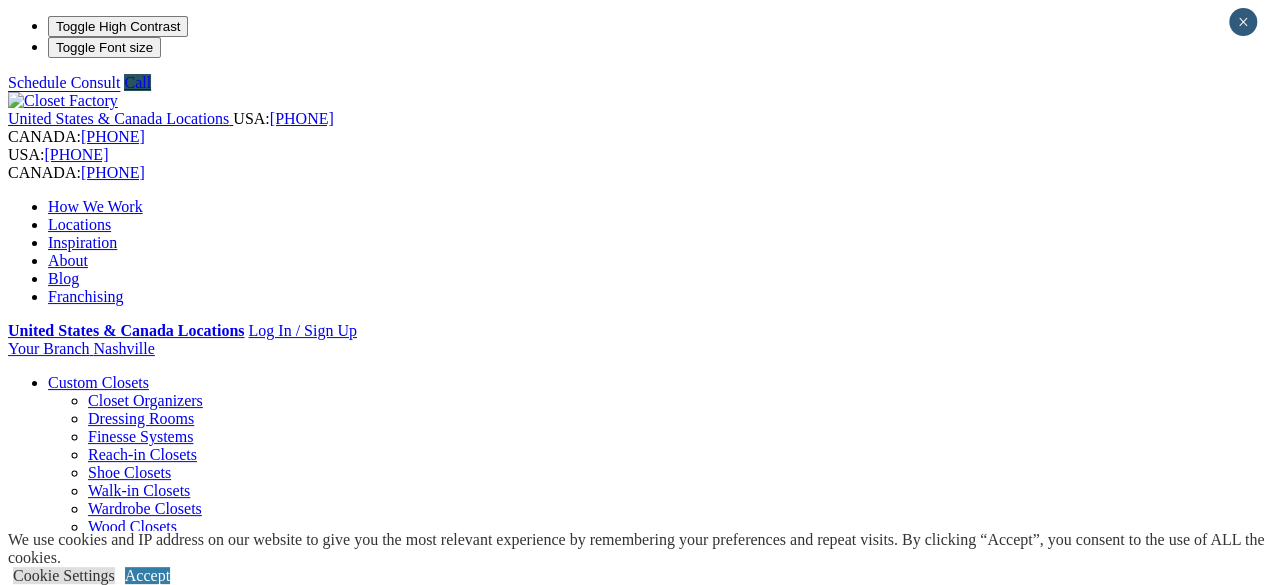 click on "Home Office" at bounding box center [90, 544] 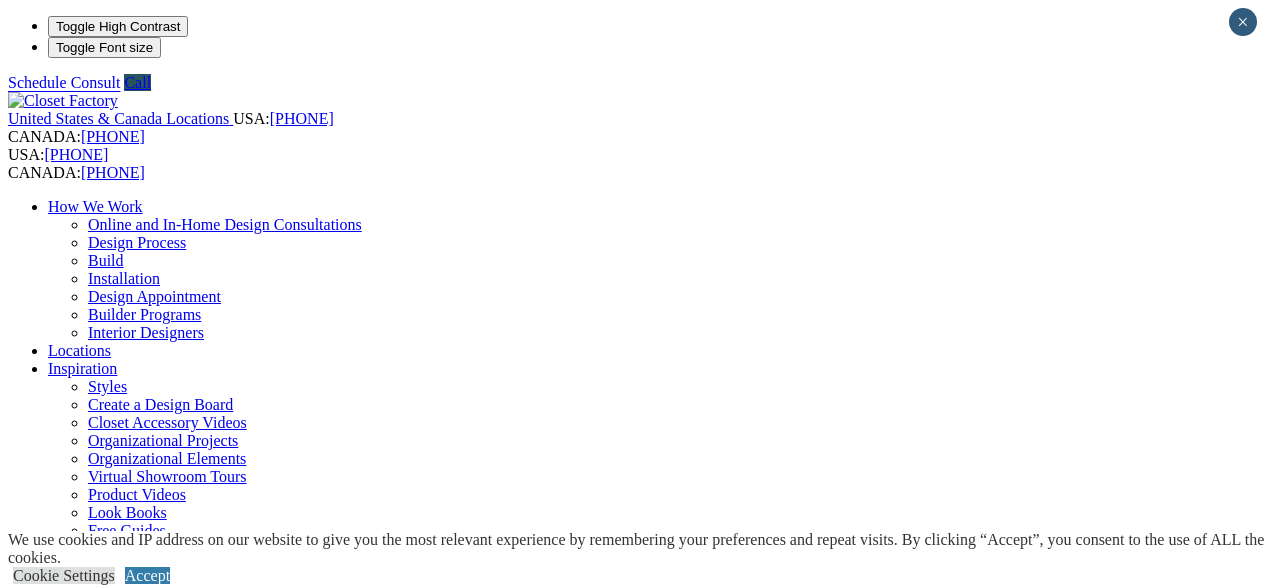 scroll, scrollTop: 0, scrollLeft: 0, axis: both 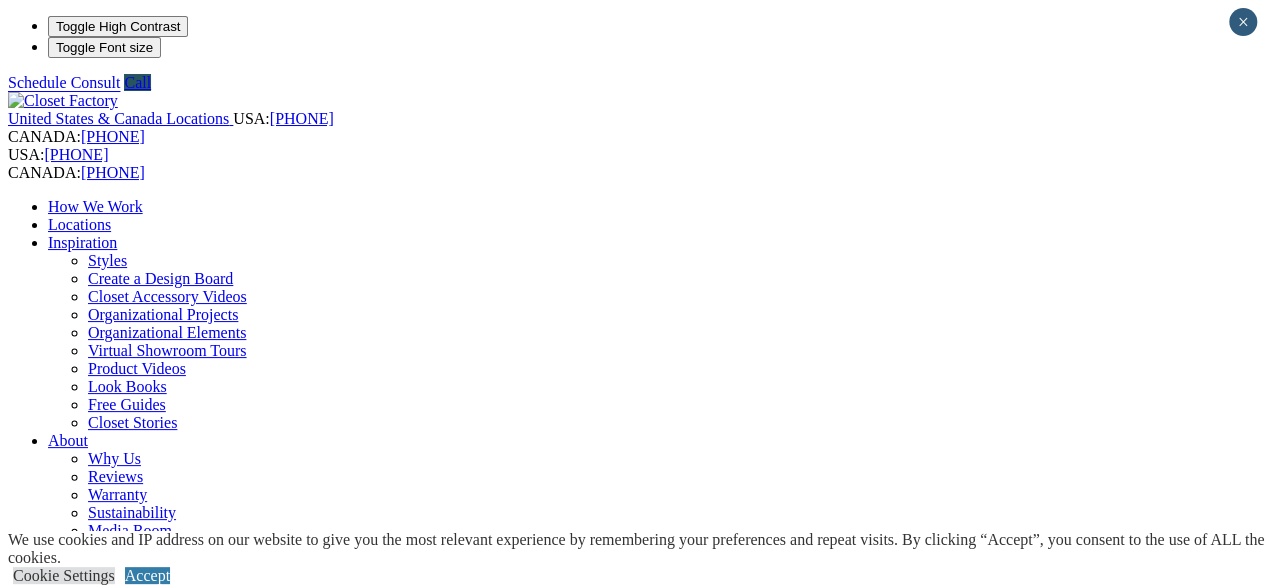 click on "Garage" at bounding box center (71, 886) 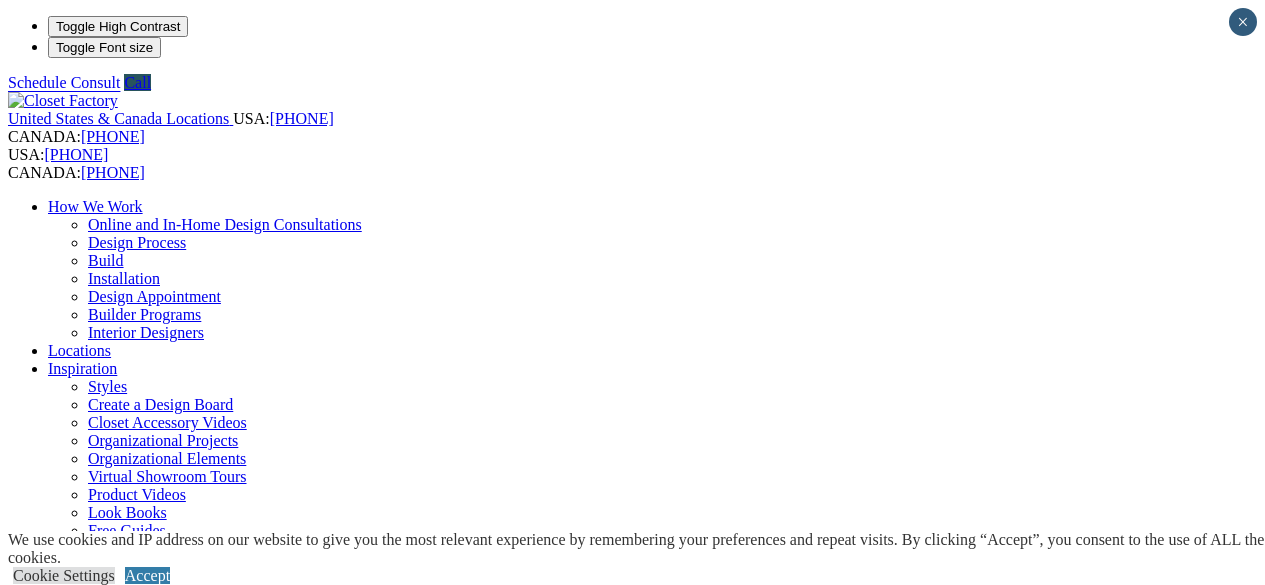 scroll, scrollTop: 0, scrollLeft: 0, axis: both 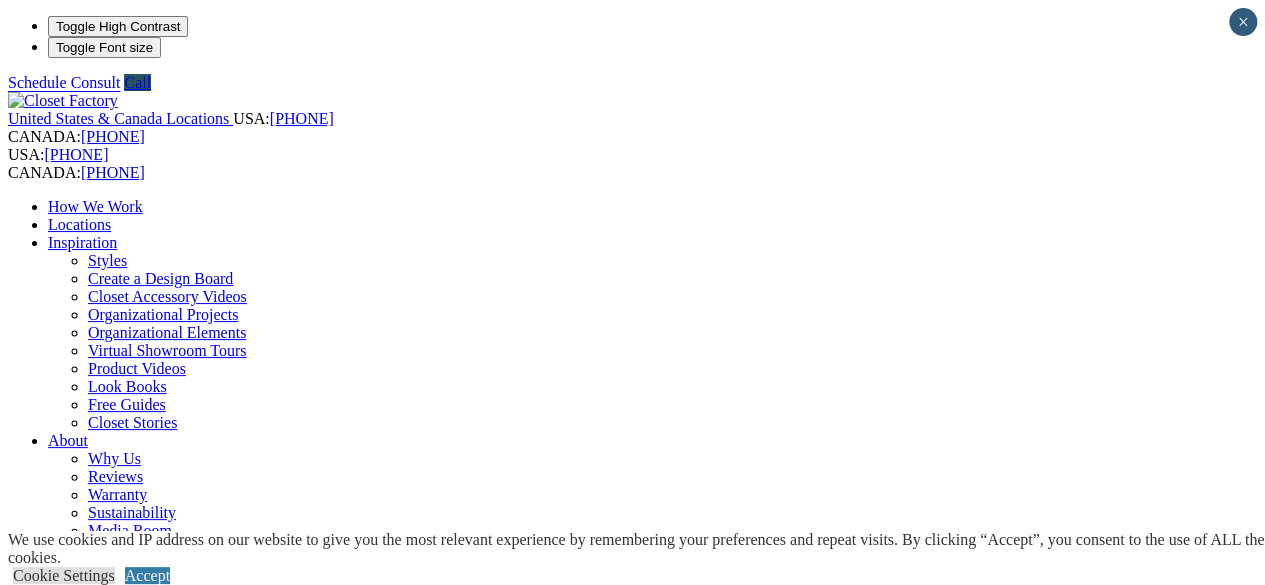 click on "Entertainment Centers" at bounding box center (120, 922) 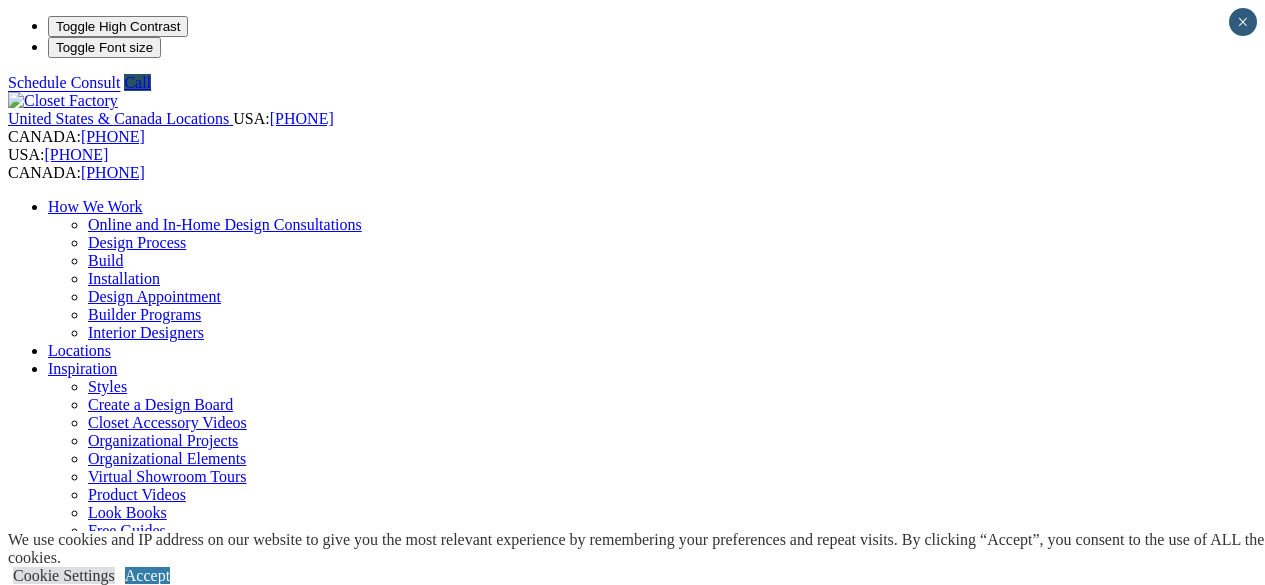 scroll, scrollTop: 0, scrollLeft: 0, axis: both 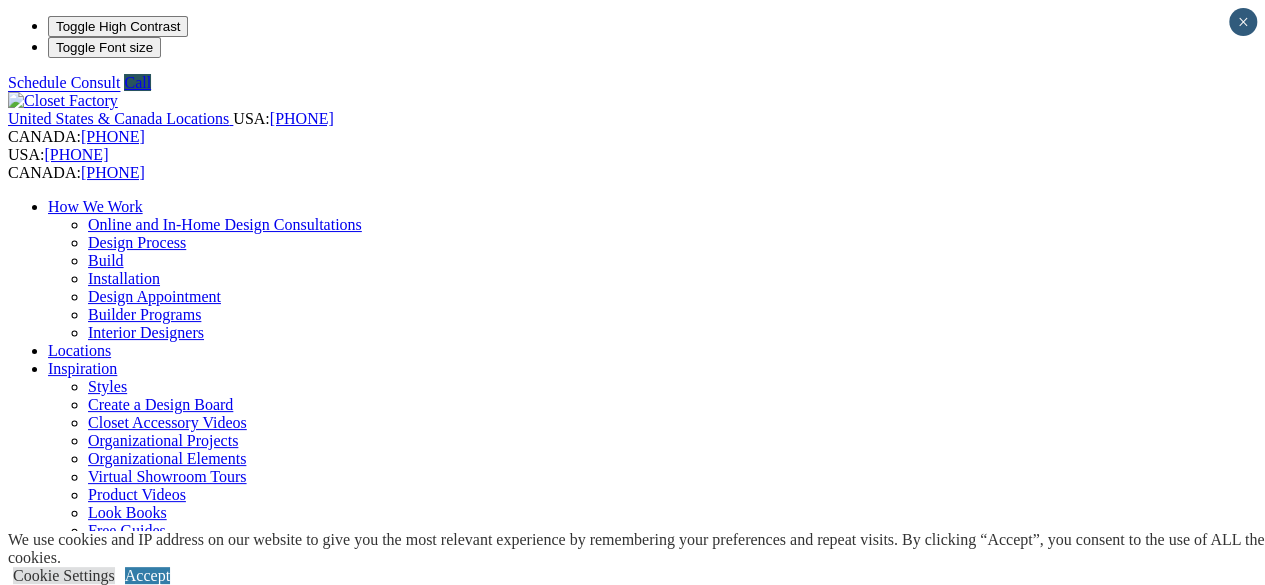 click on "Laundry Room" at bounding box center (96, 1084) 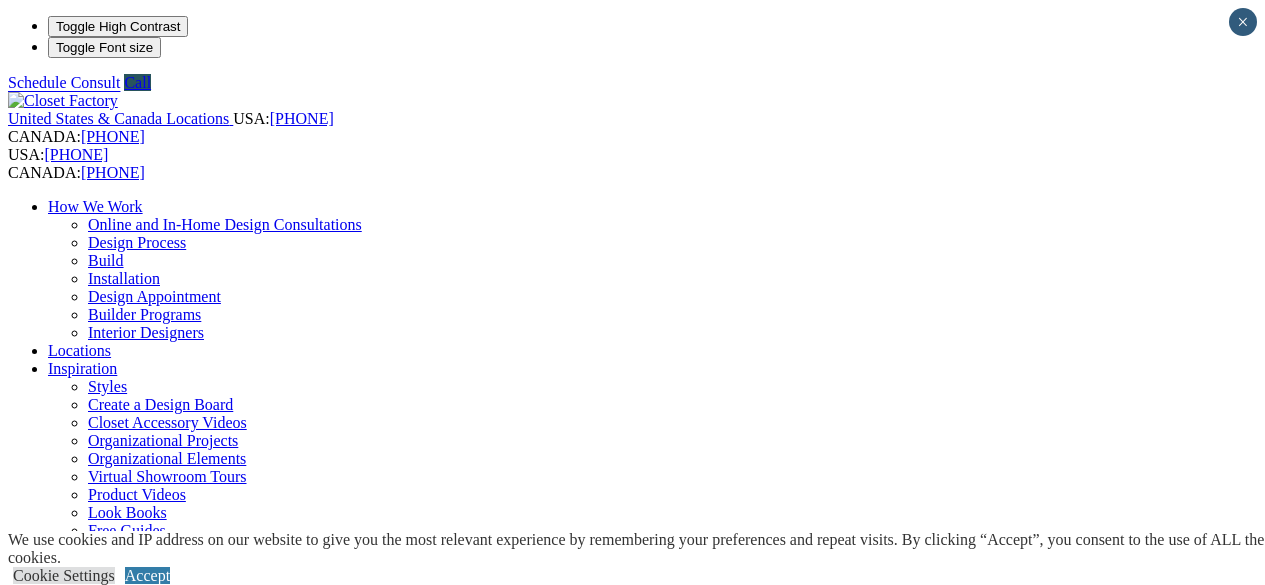 scroll, scrollTop: 0, scrollLeft: 0, axis: both 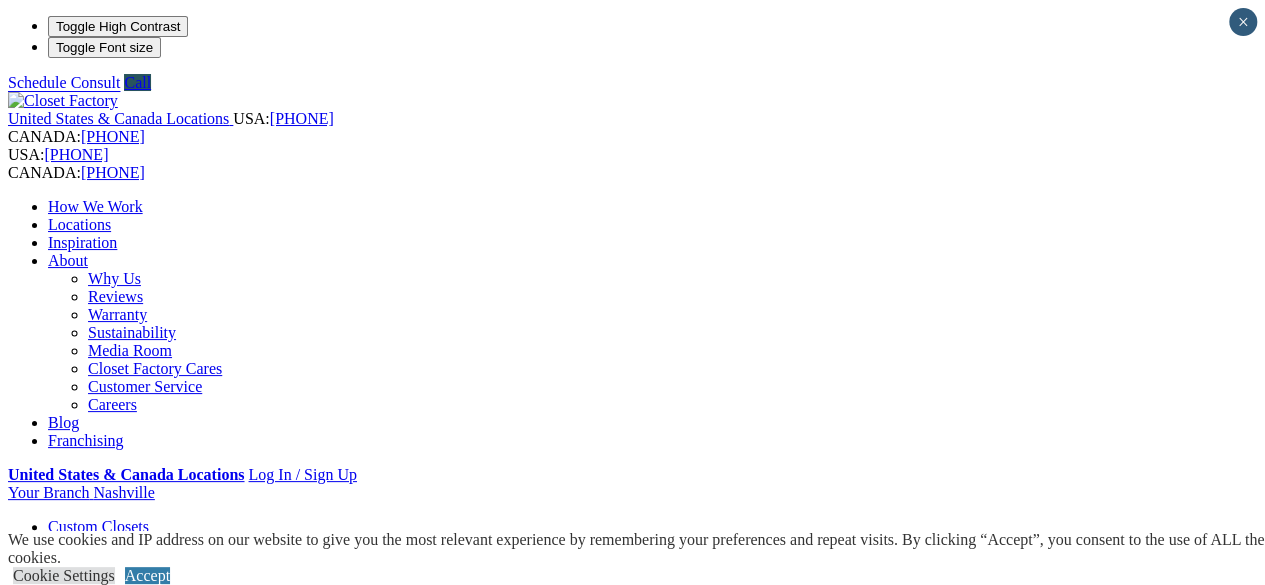 click on "Wall Units" at bounding box center [82, 796] 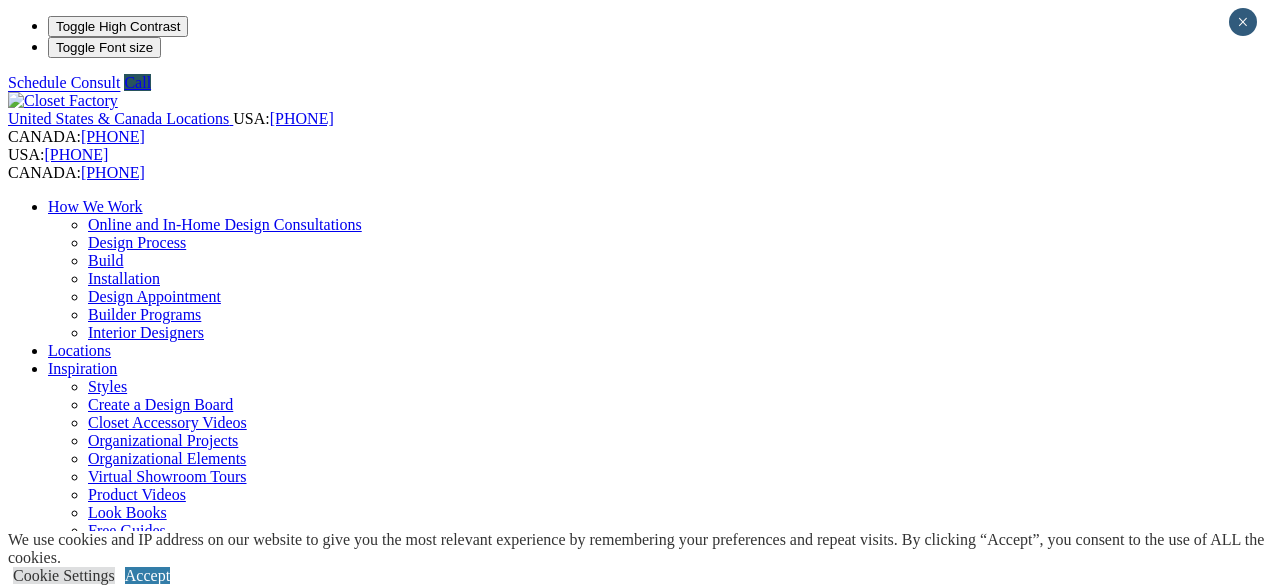 scroll, scrollTop: 0, scrollLeft: 0, axis: both 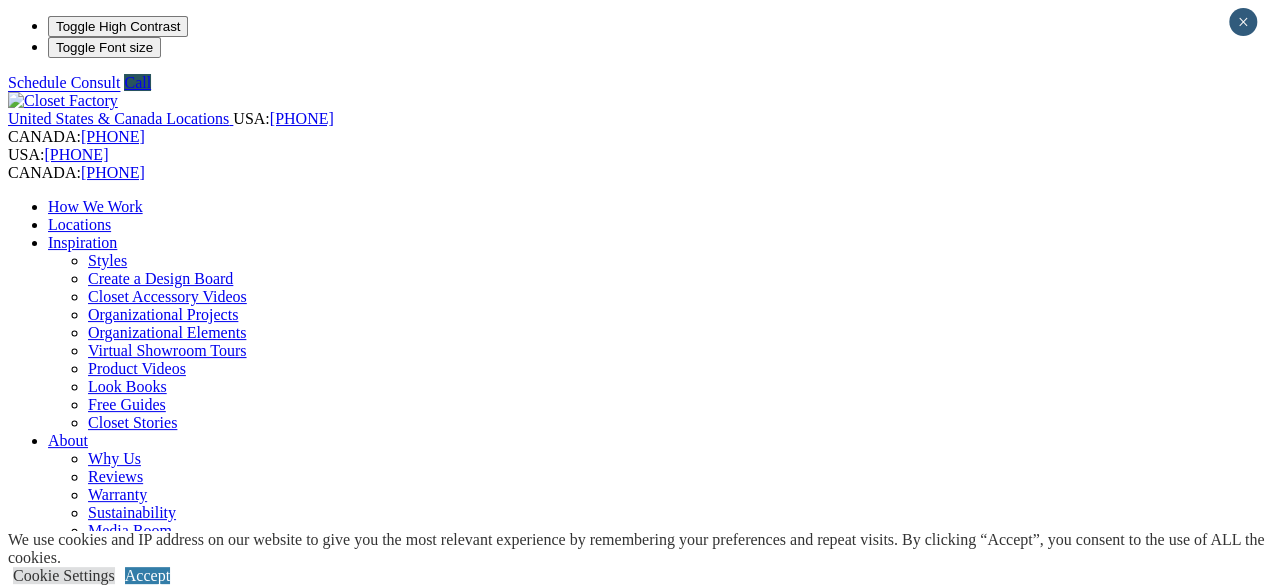 click at bounding box center [164, 1226] 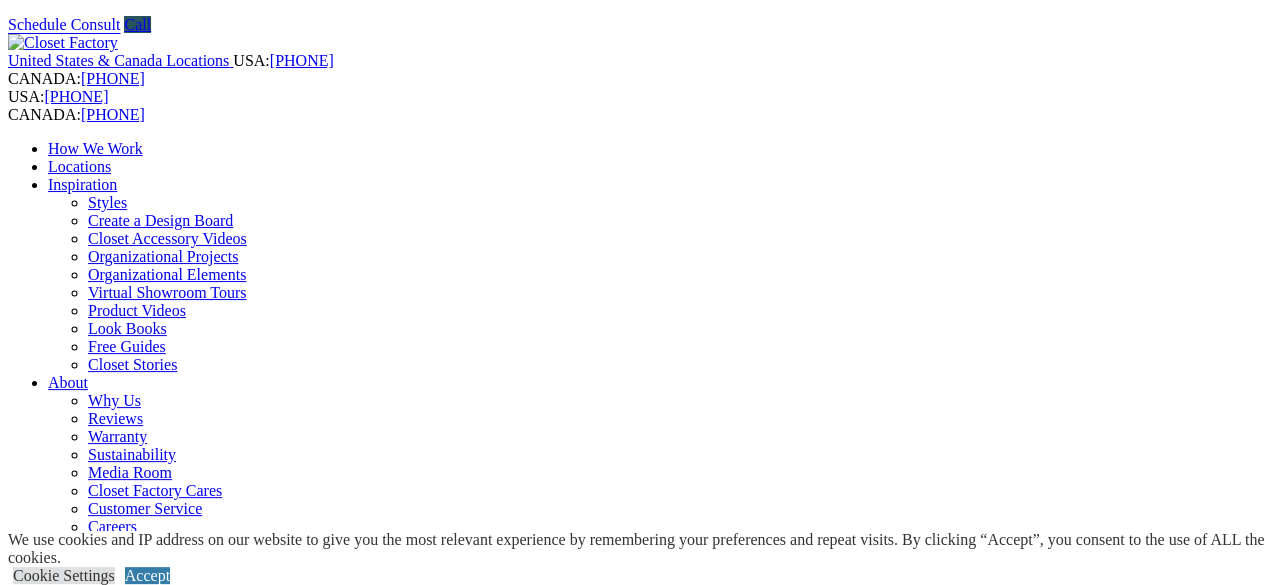 scroll, scrollTop: 50, scrollLeft: 0, axis: vertical 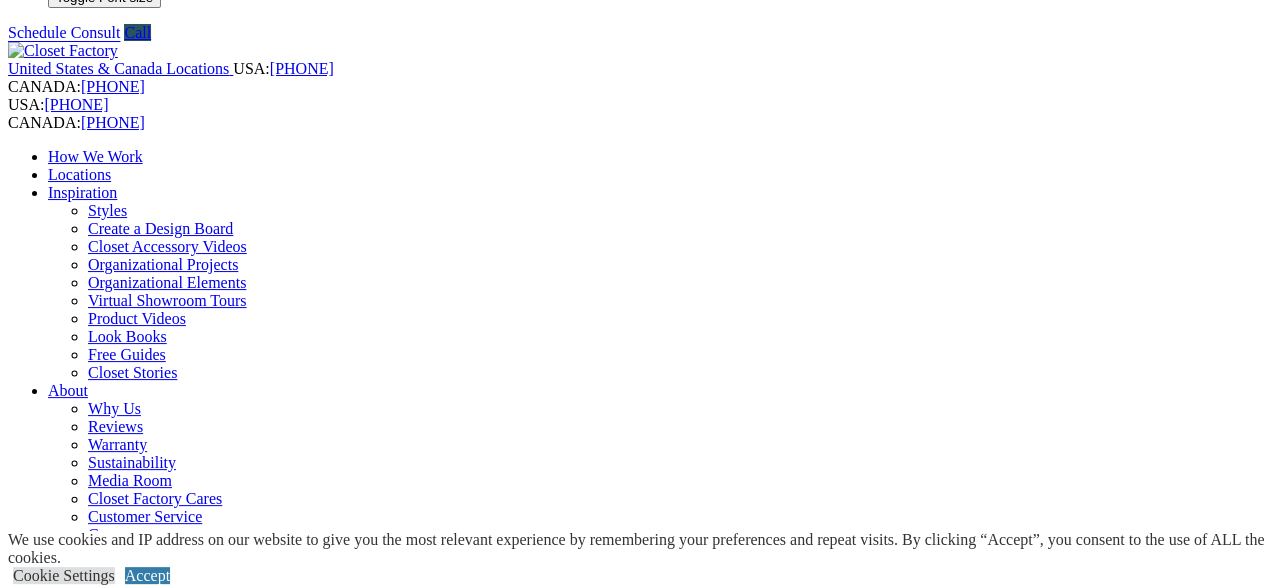 click on "Previous Slide" at bounding box center (632, 1401) 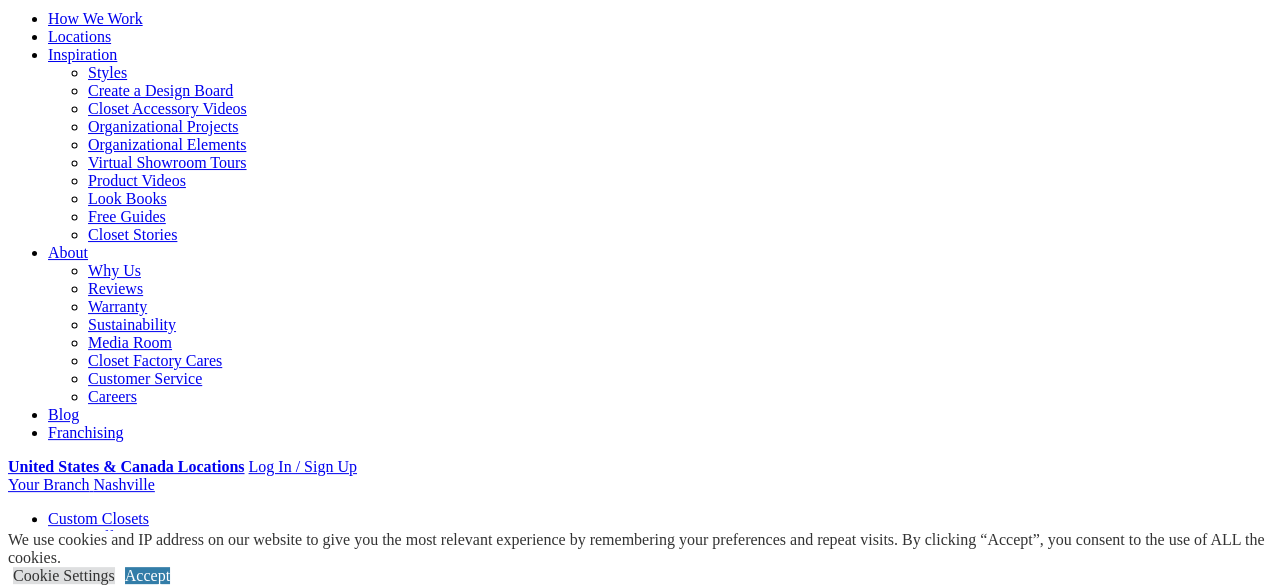 scroll, scrollTop: 0, scrollLeft: 0, axis: both 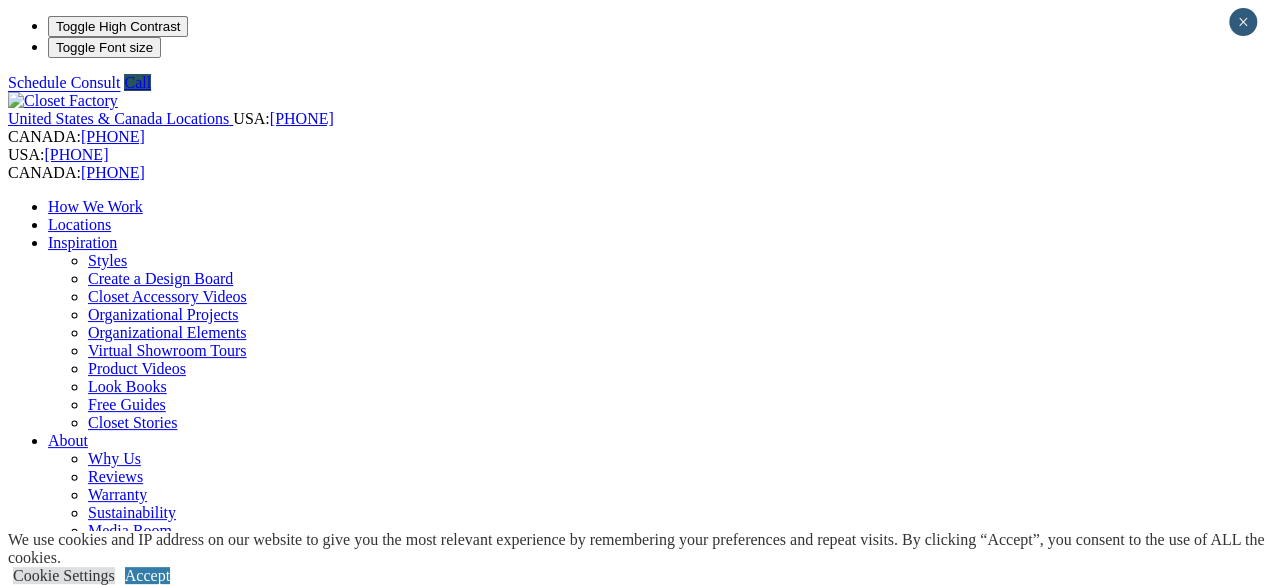 click on "Your Branch
Nashville
ZIP code
*" at bounding box center [632, 673] 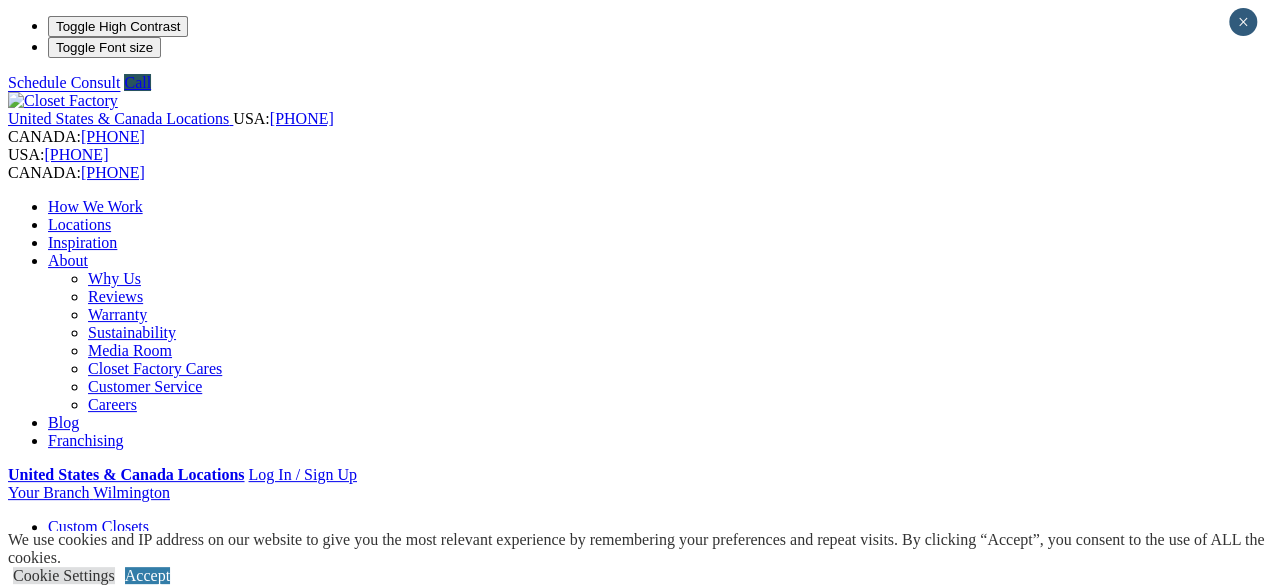click on "Kid Spaces" at bounding box center [124, 832] 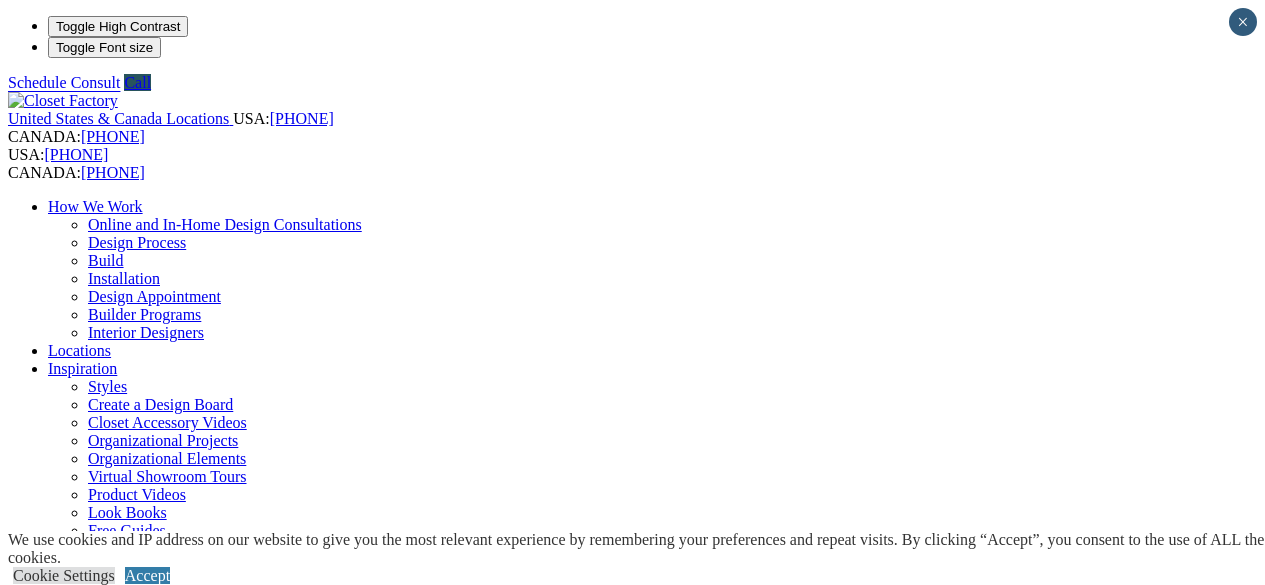 scroll, scrollTop: 0, scrollLeft: 0, axis: both 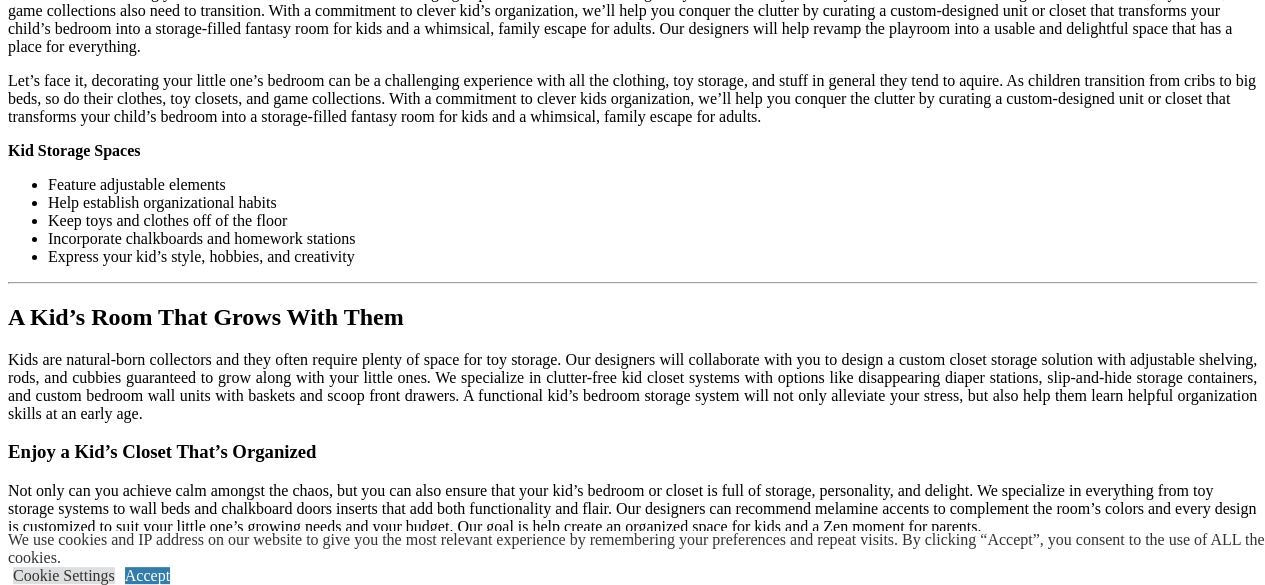 click on "Load More" at bounding box center (44, 1494) 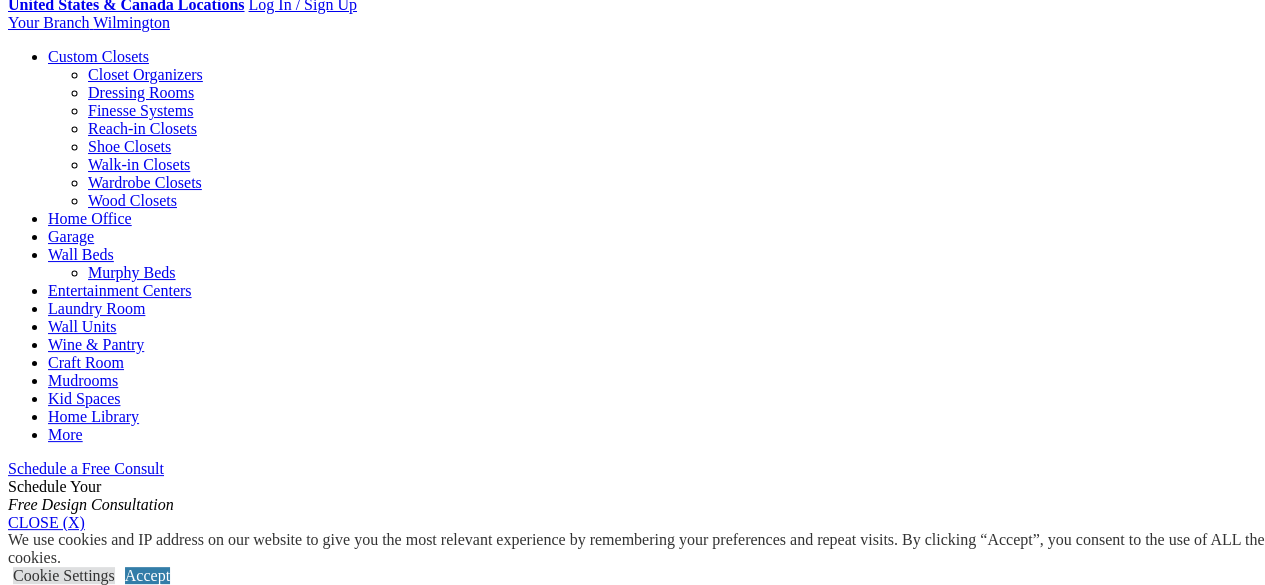 scroll, scrollTop: 874, scrollLeft: 0, axis: vertical 